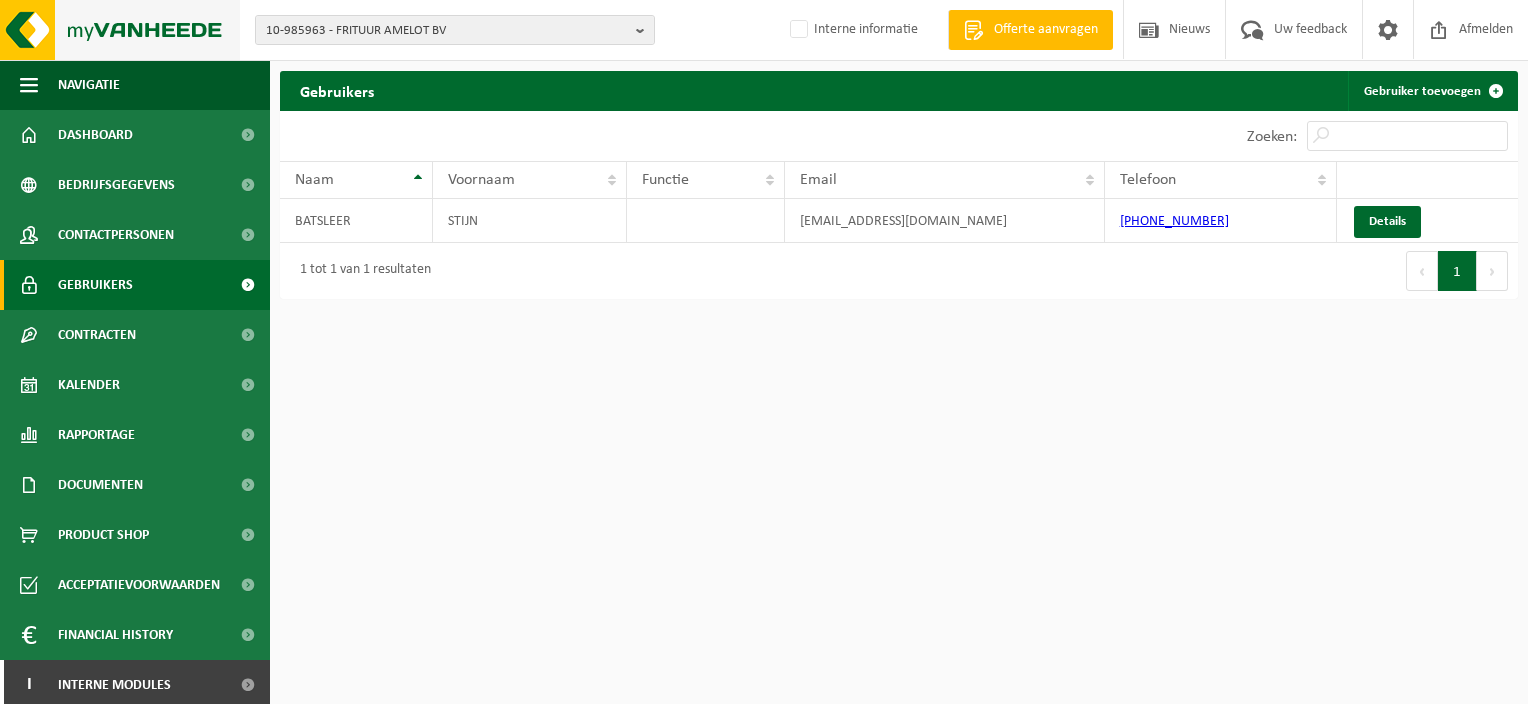 scroll, scrollTop: 0, scrollLeft: 0, axis: both 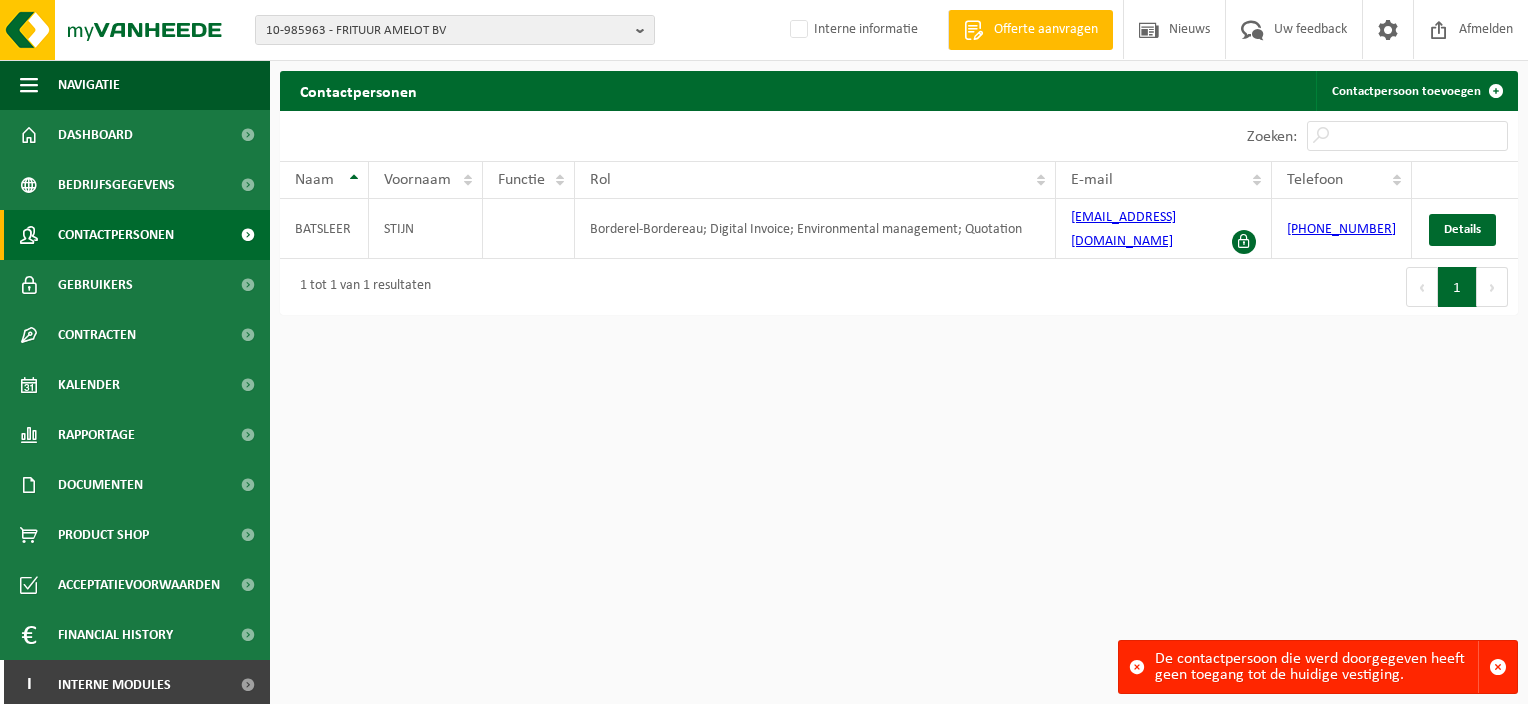 click on "De contactpersoon die werd doorgegeven heeft geen toegang tot de huidige vestiging." at bounding box center (1316, 667) 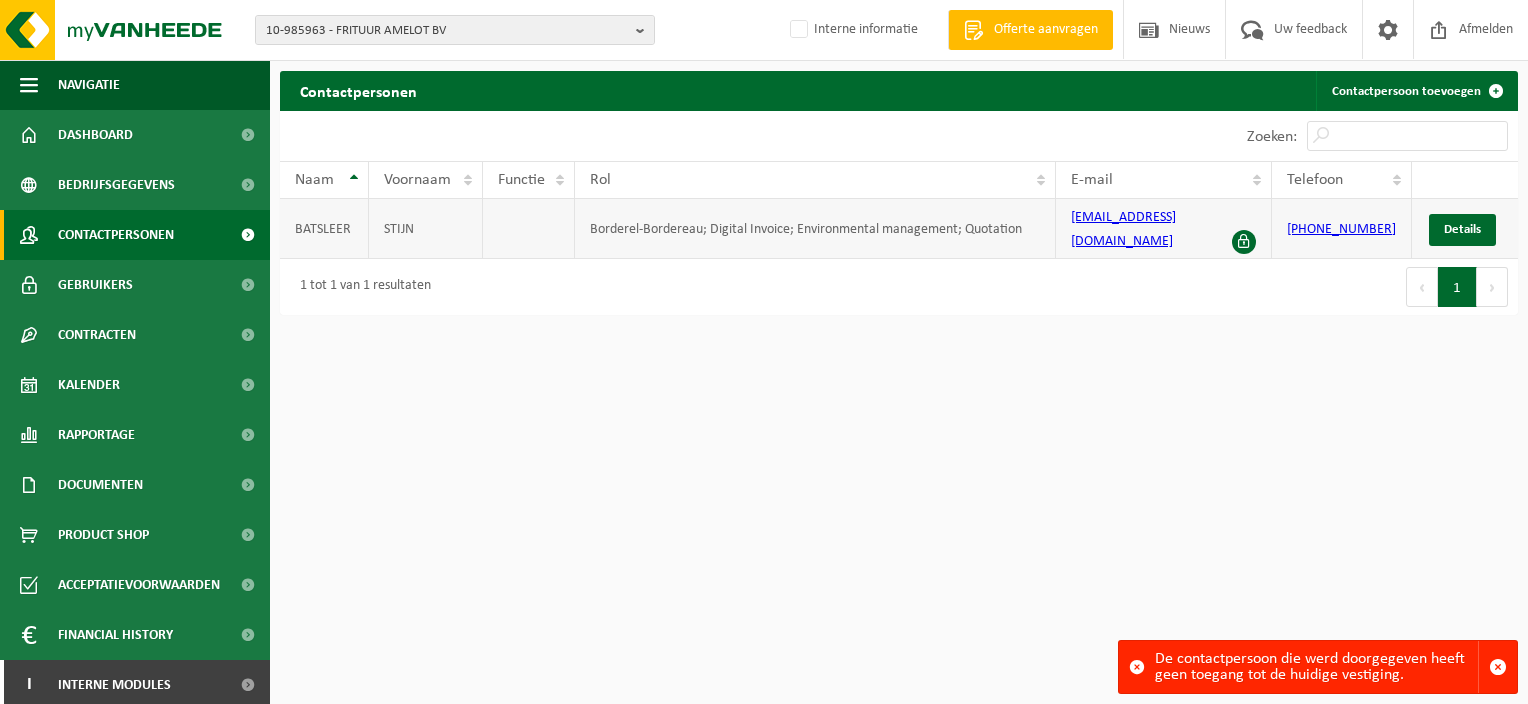 click on "frituuramelot@gmail.com" at bounding box center [1123, 229] 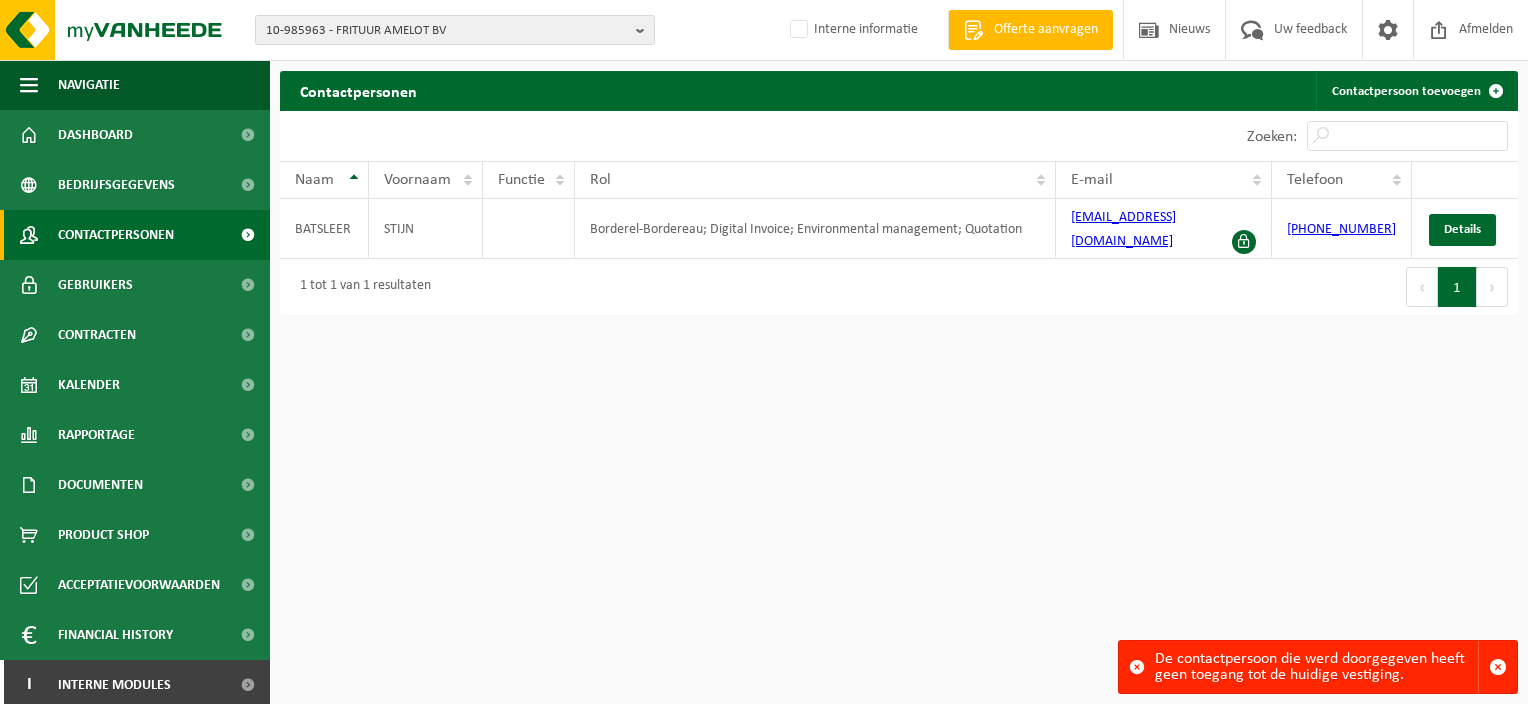 click on "Contactpersonen" at bounding box center (116, 235) 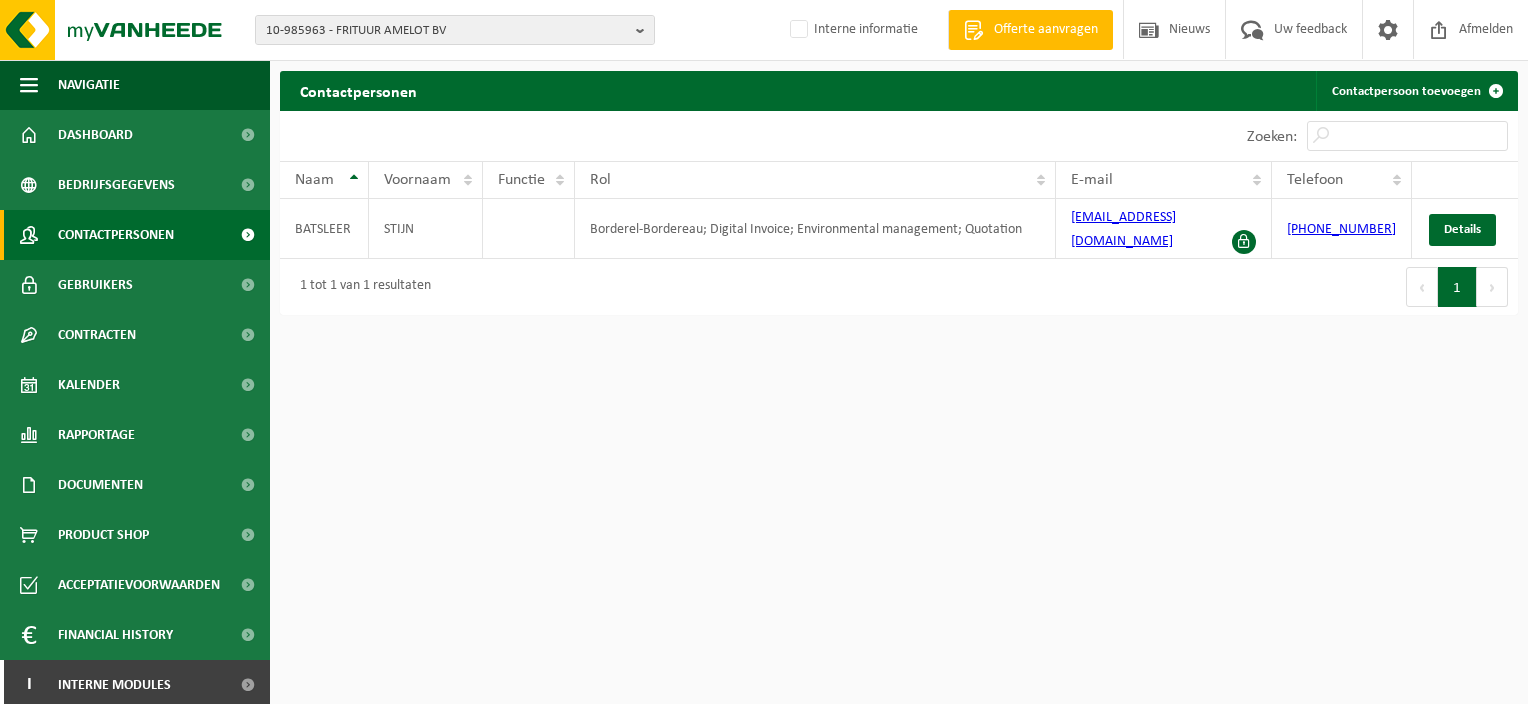 scroll, scrollTop: 0, scrollLeft: 0, axis: both 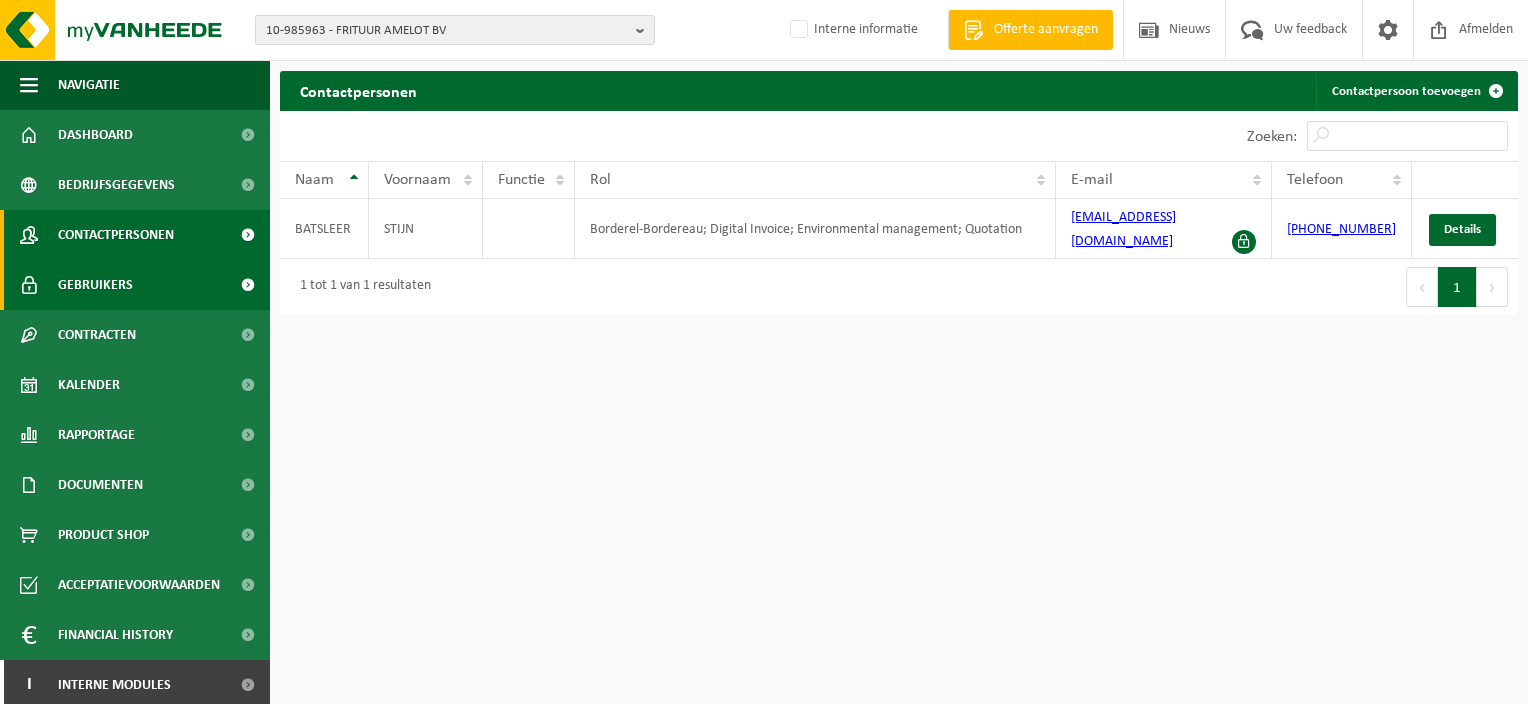 click on "Gebruikers" at bounding box center (135, 285) 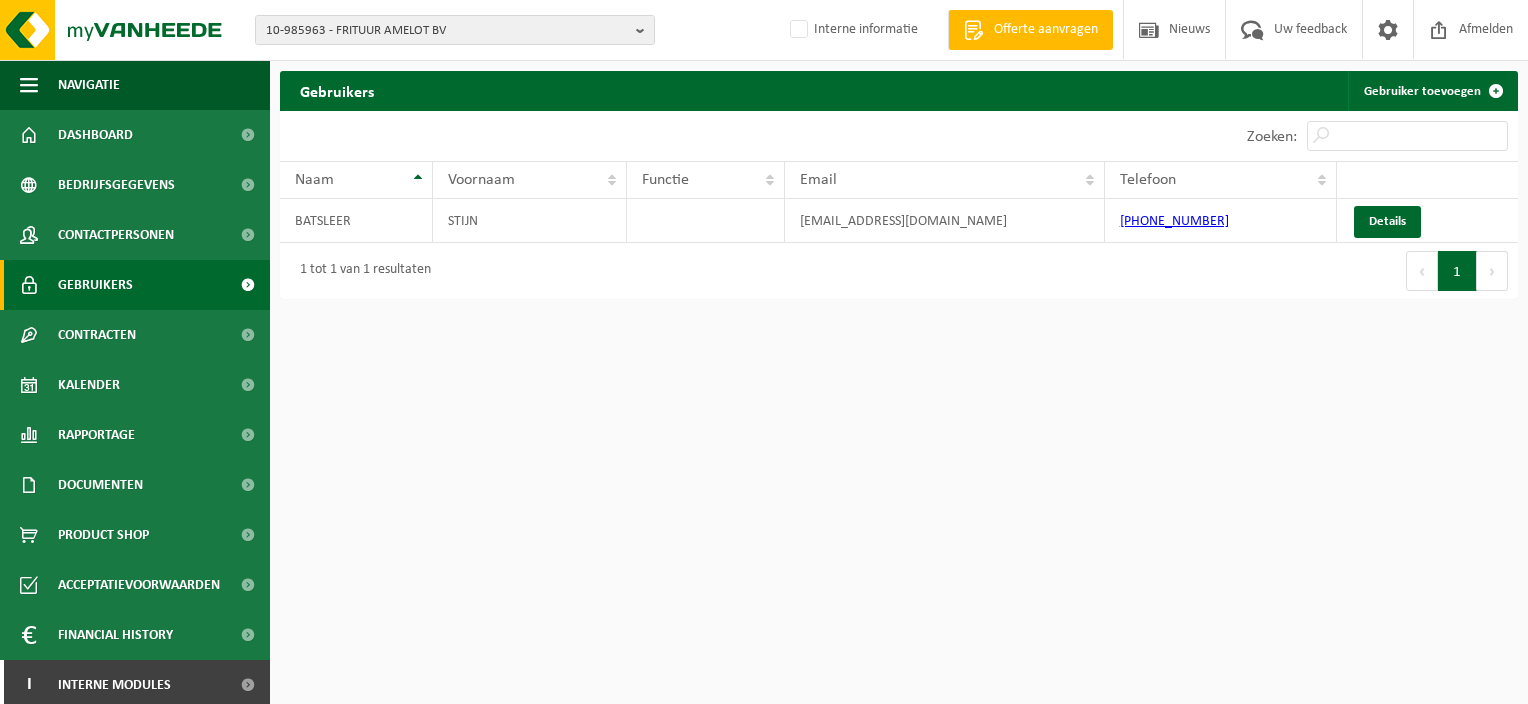 scroll, scrollTop: 0, scrollLeft: 0, axis: both 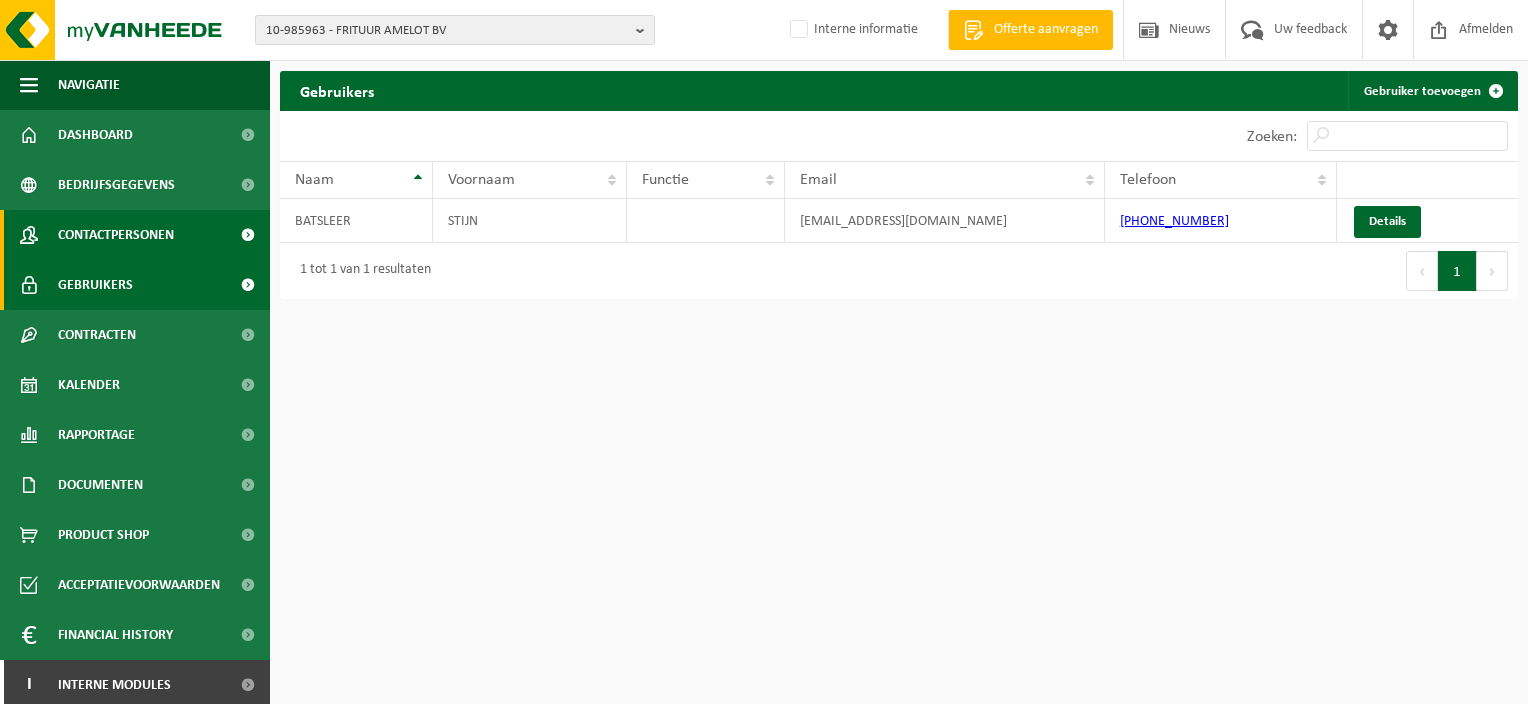 click on "Contactpersonen" at bounding box center (116, 235) 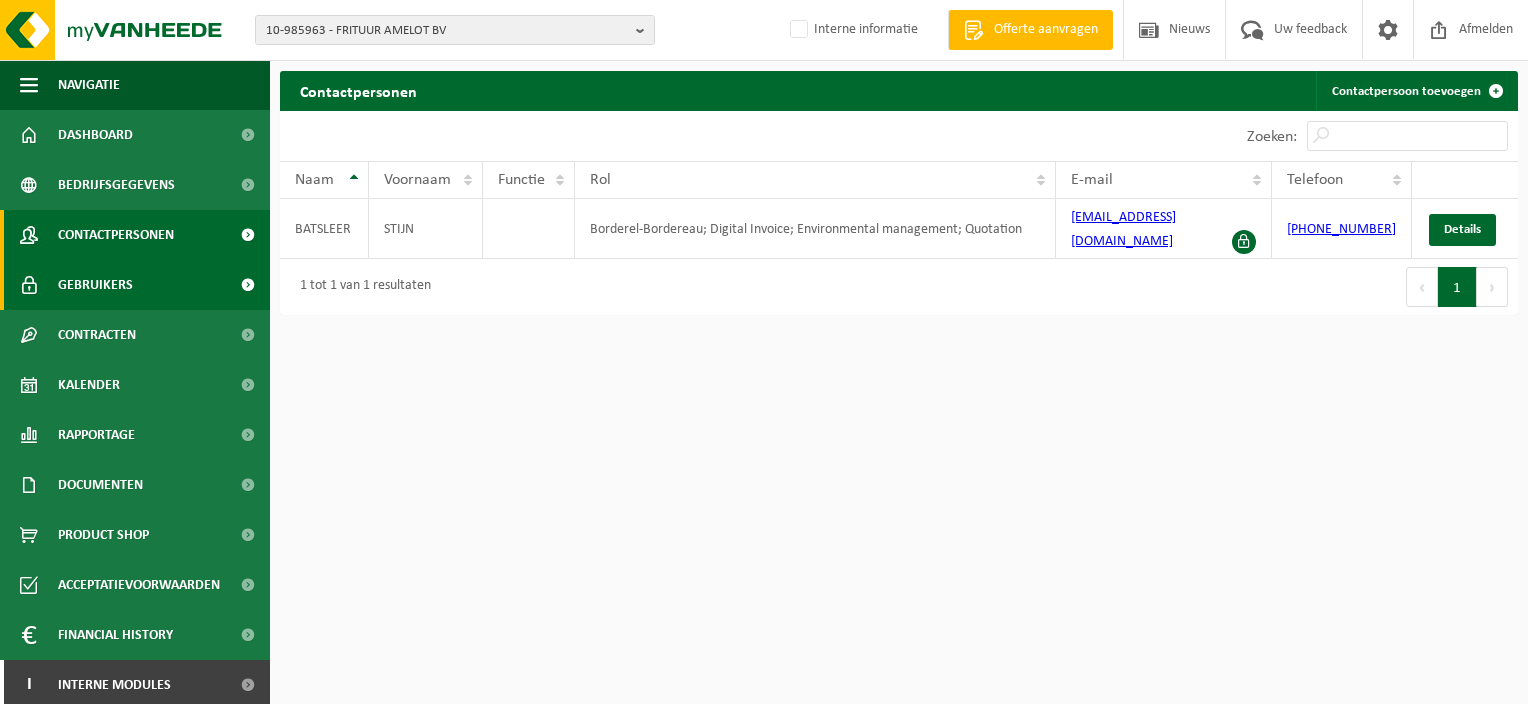 scroll, scrollTop: 0, scrollLeft: 0, axis: both 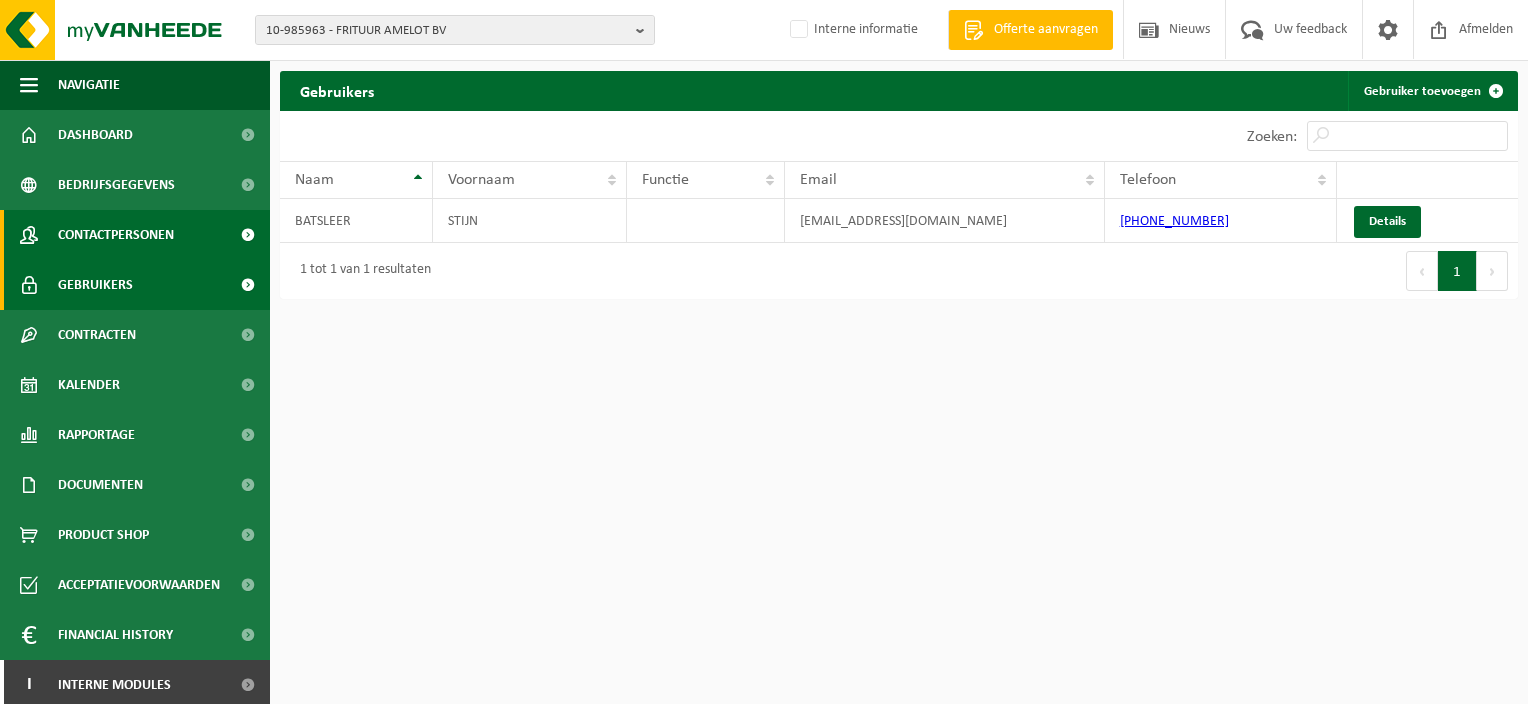 click on "Contactpersonen" at bounding box center (116, 235) 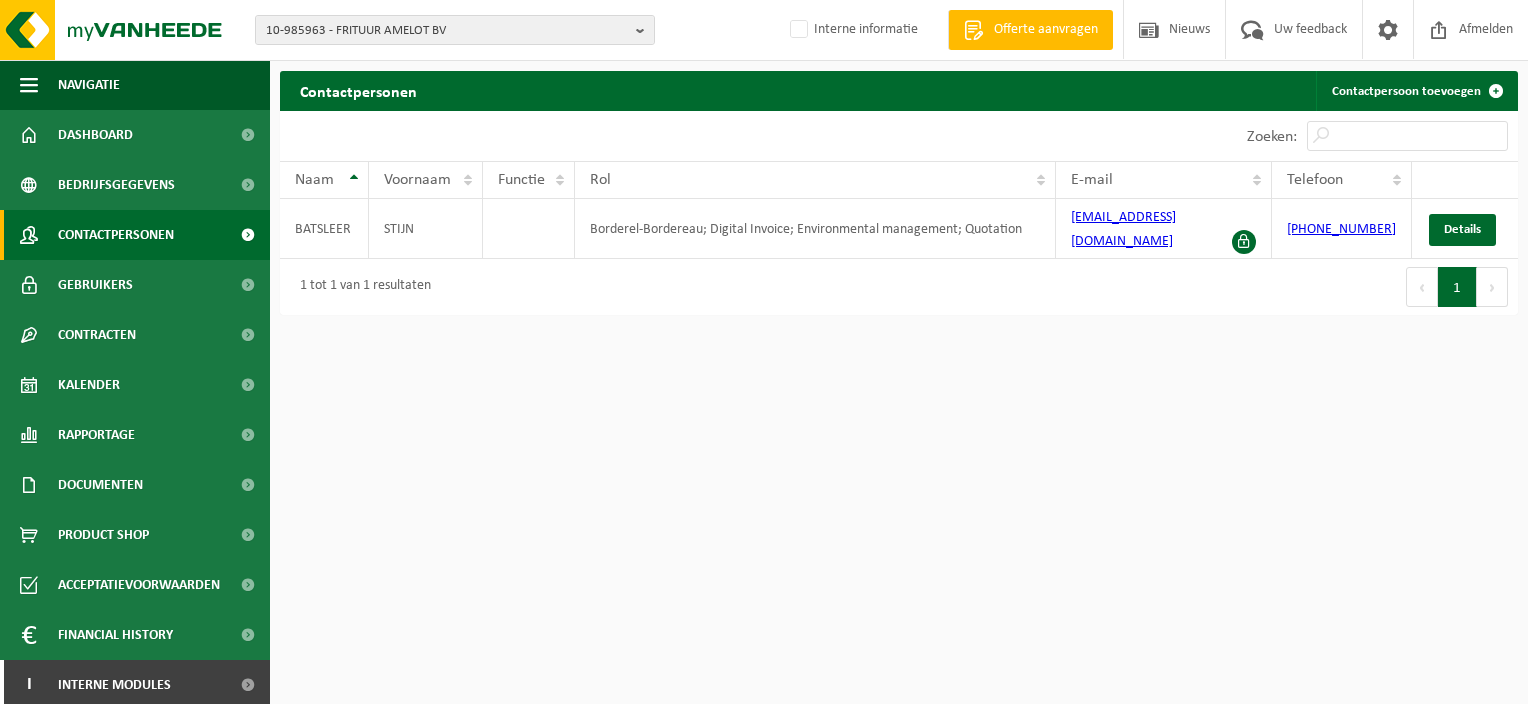 scroll, scrollTop: 0, scrollLeft: 0, axis: both 